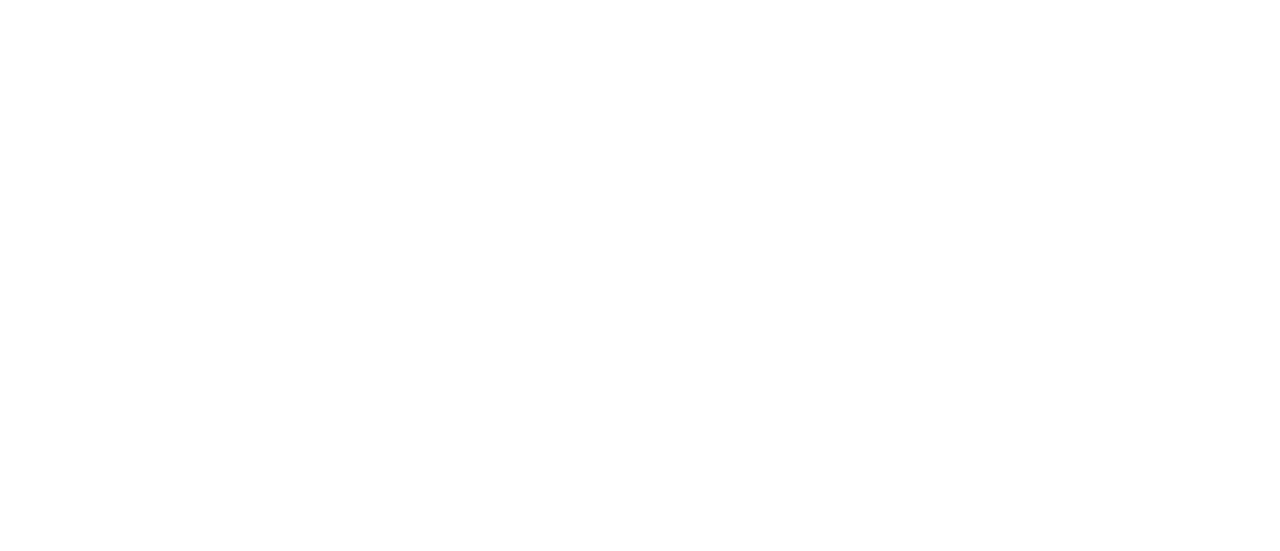 scroll, scrollTop: 0, scrollLeft: 0, axis: both 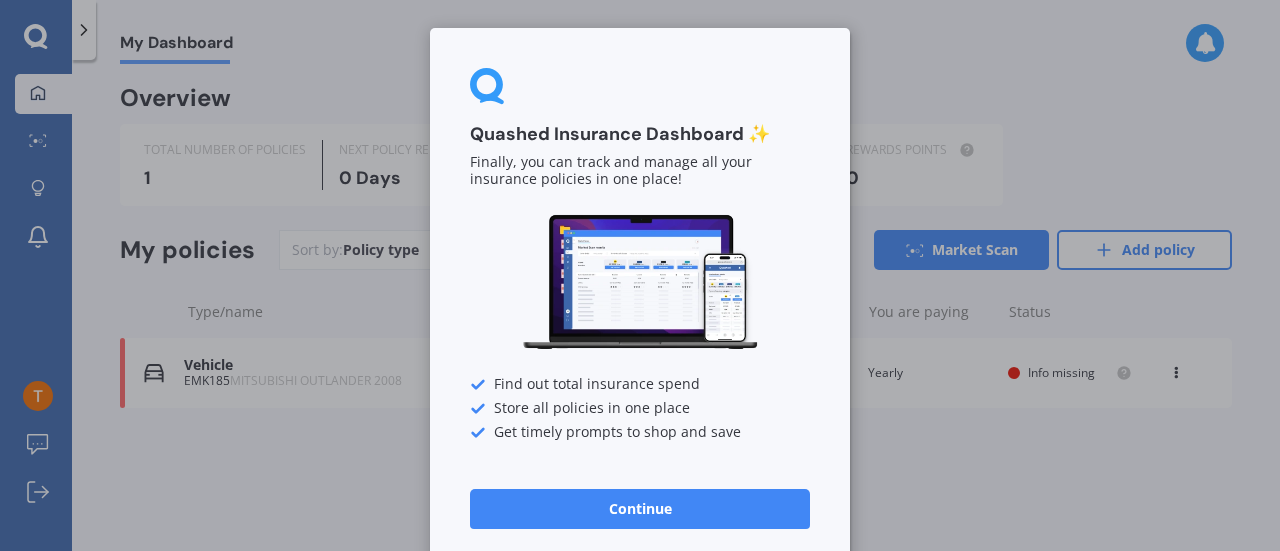click on "Continue" at bounding box center (640, 509) 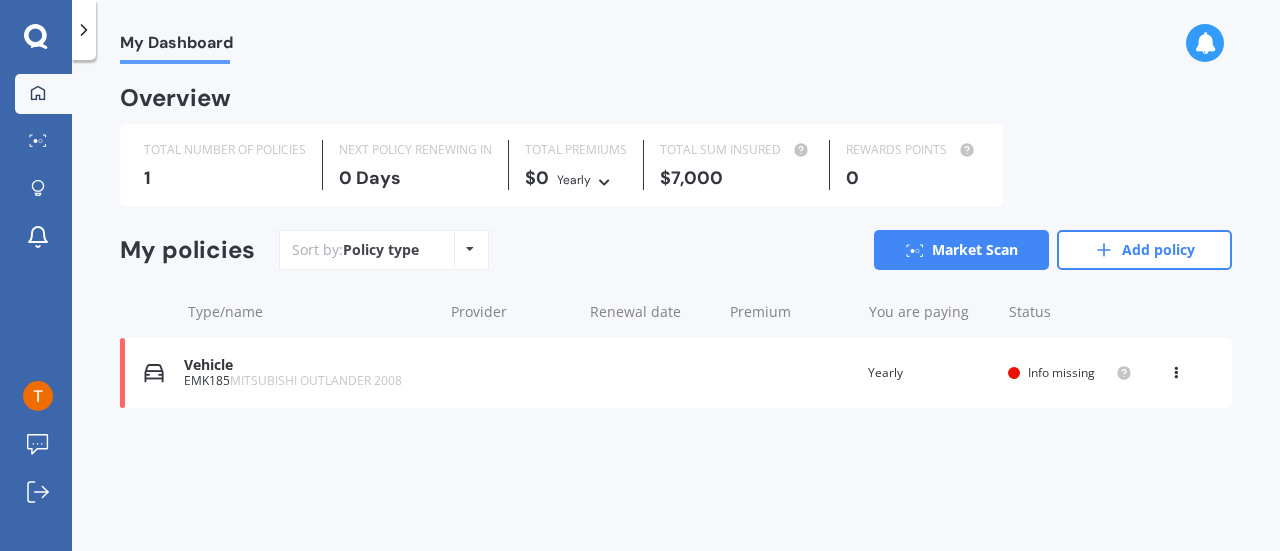 click on "Info missing" at bounding box center (1061, 372) 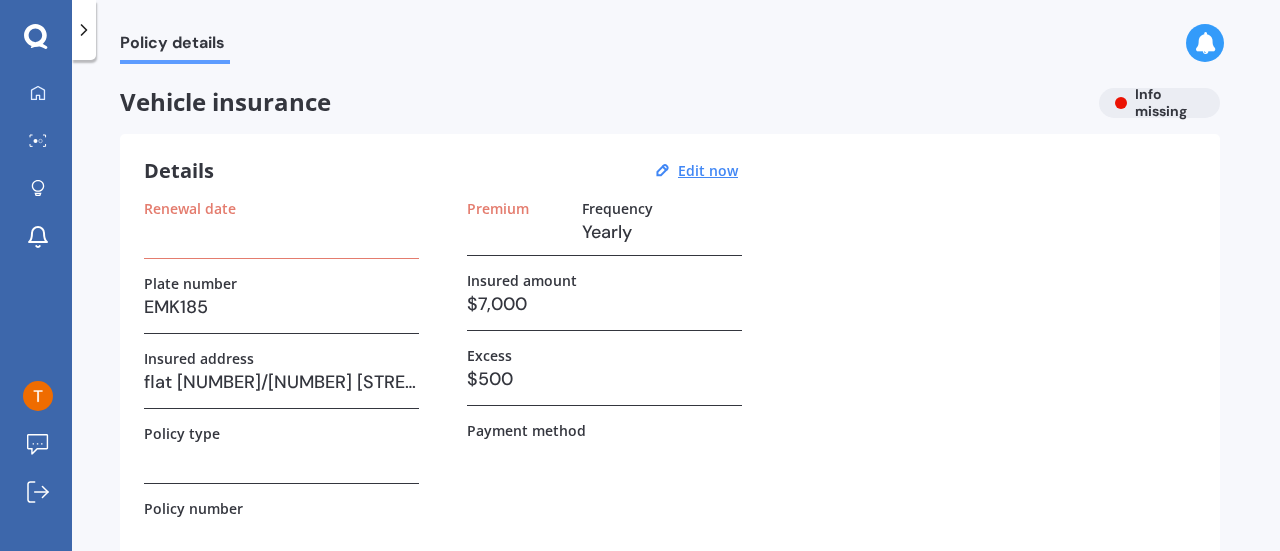 click at bounding box center [281, 232] 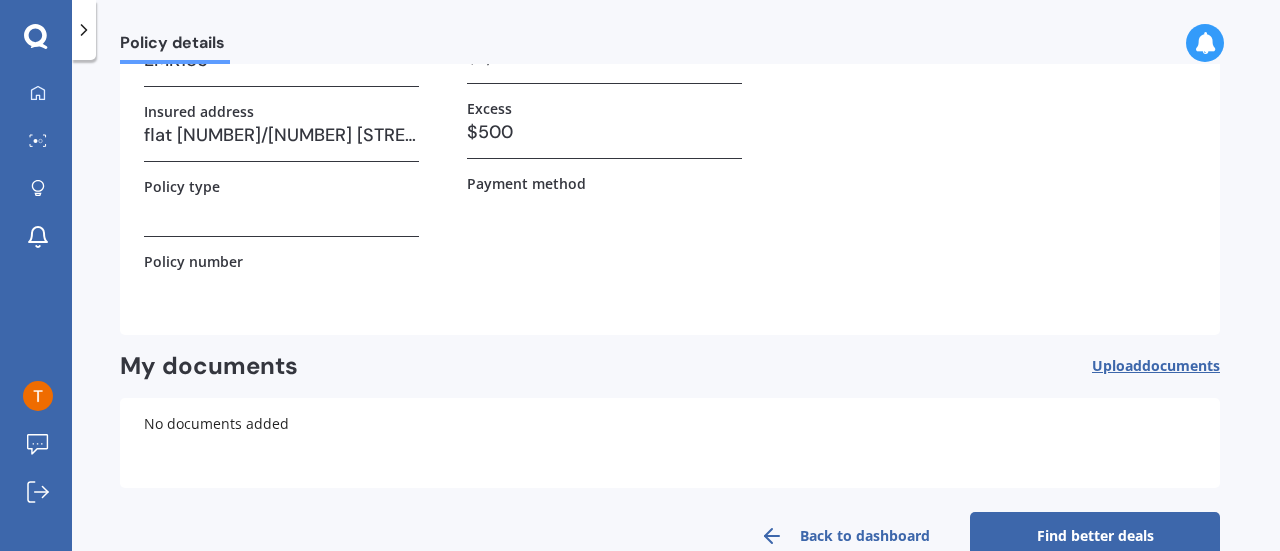 scroll, scrollTop: 290, scrollLeft: 0, axis: vertical 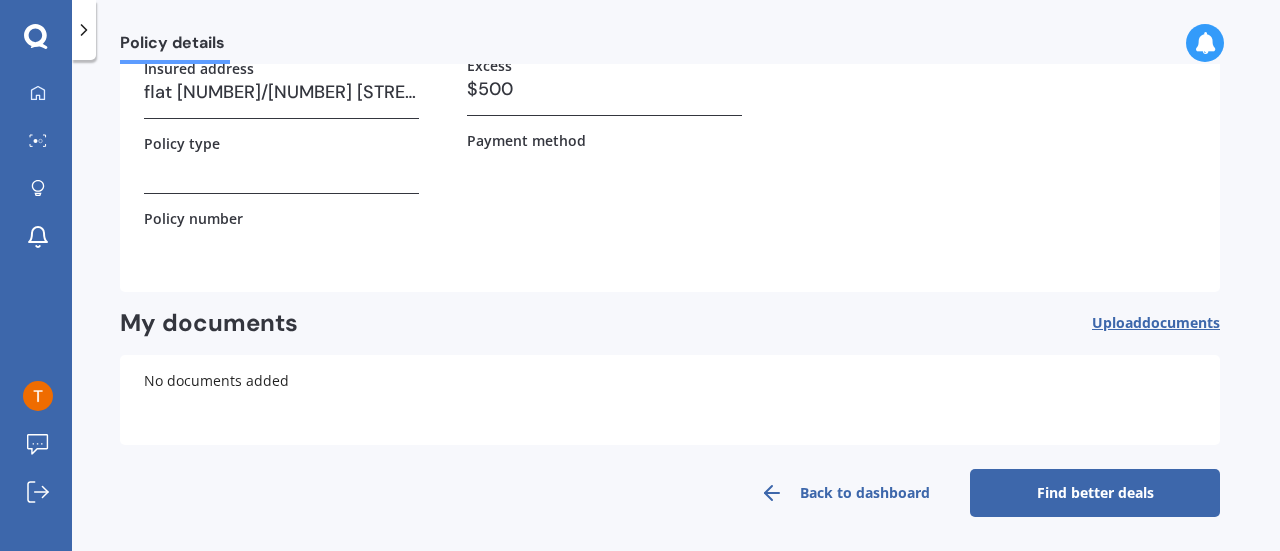 click on "Back to dashboard" at bounding box center (845, 493) 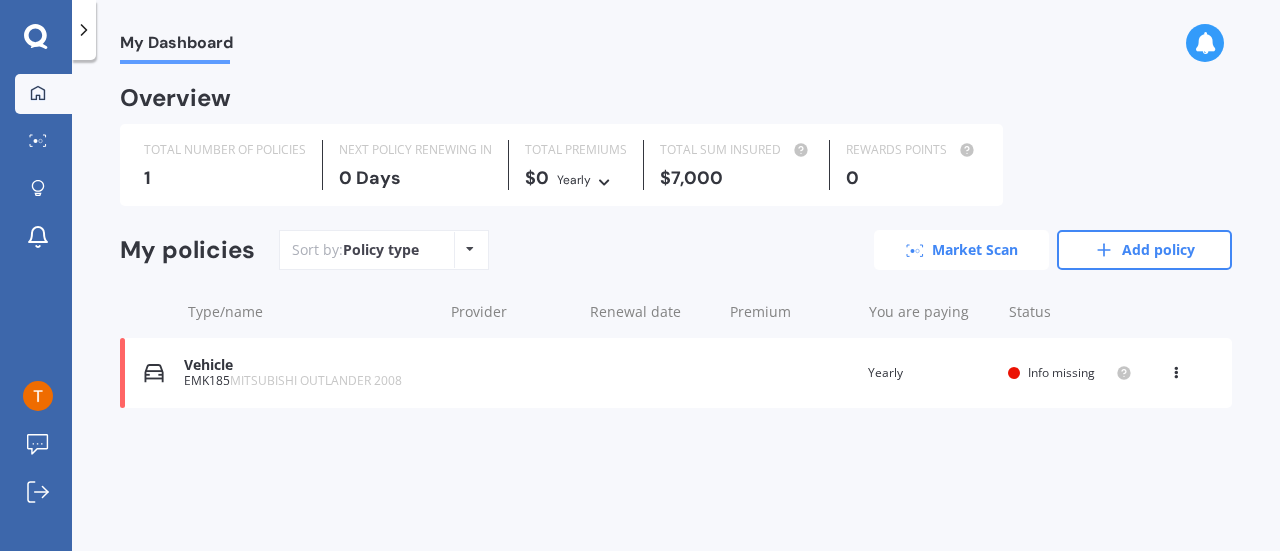 click on "Market Scan" at bounding box center [961, 250] 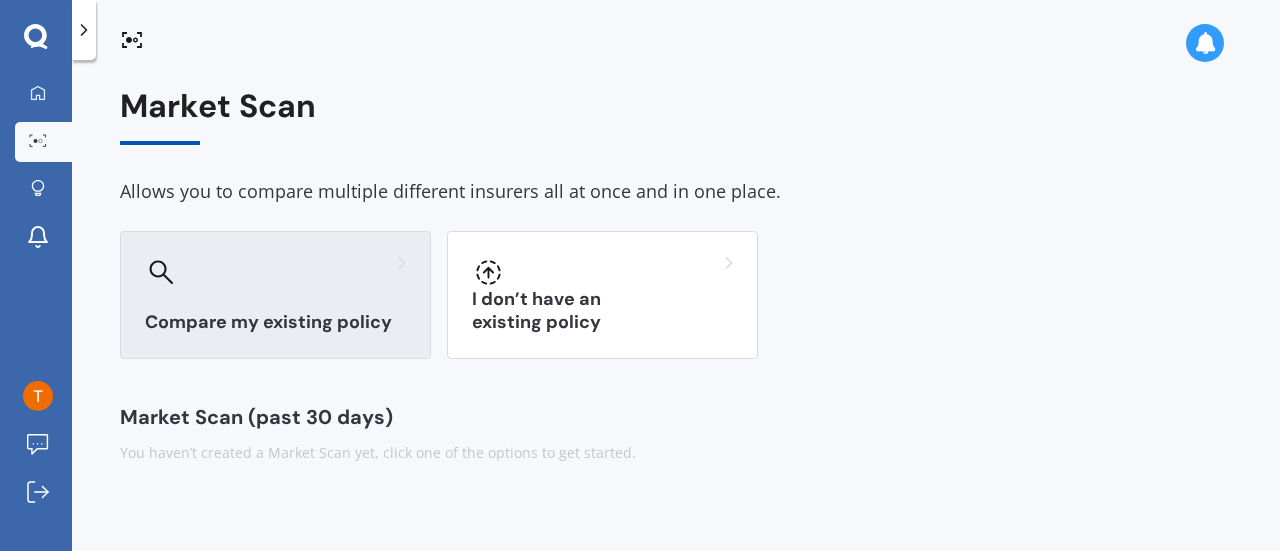 click on "Compare my existing policy" at bounding box center [275, 322] 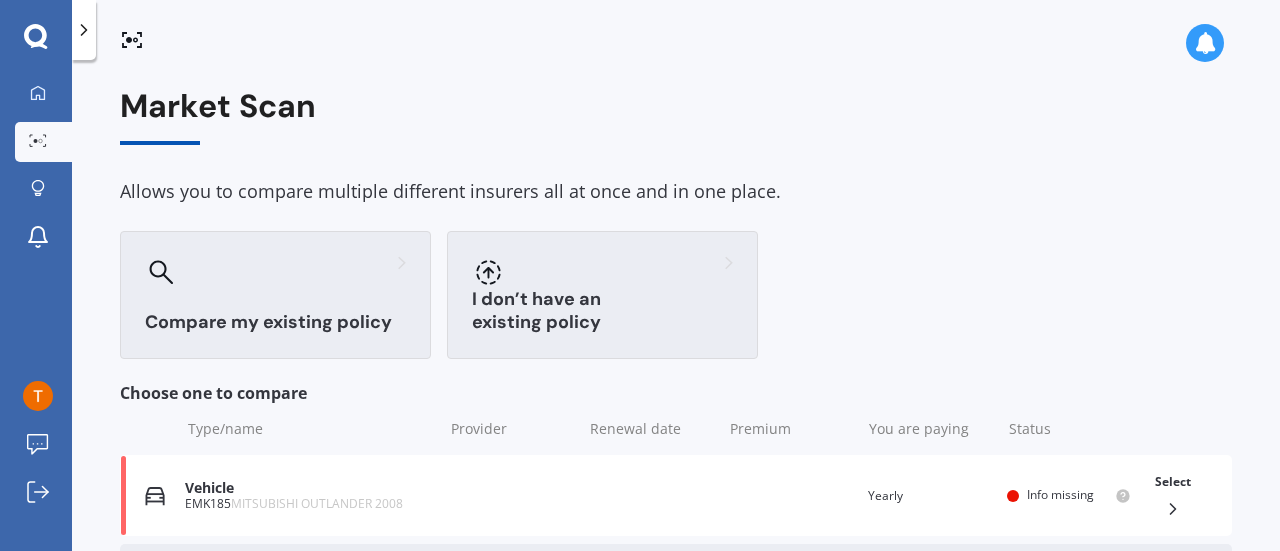 click on "I don’t have an existing policy" at bounding box center (602, 311) 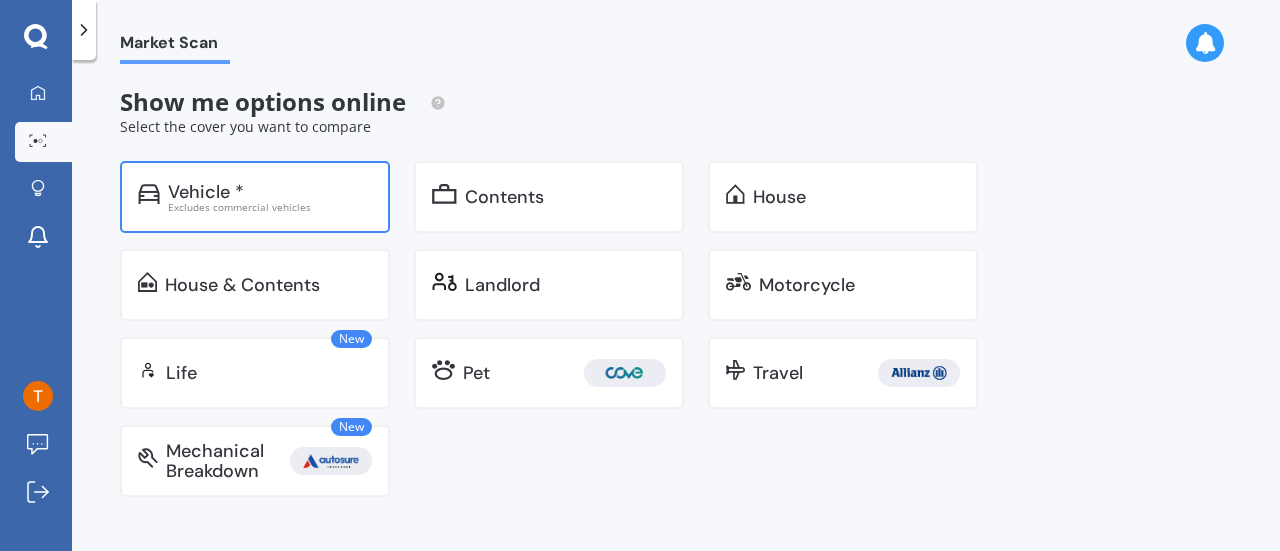 click on "Vehicle * Excludes commercial vehicles" at bounding box center [255, 197] 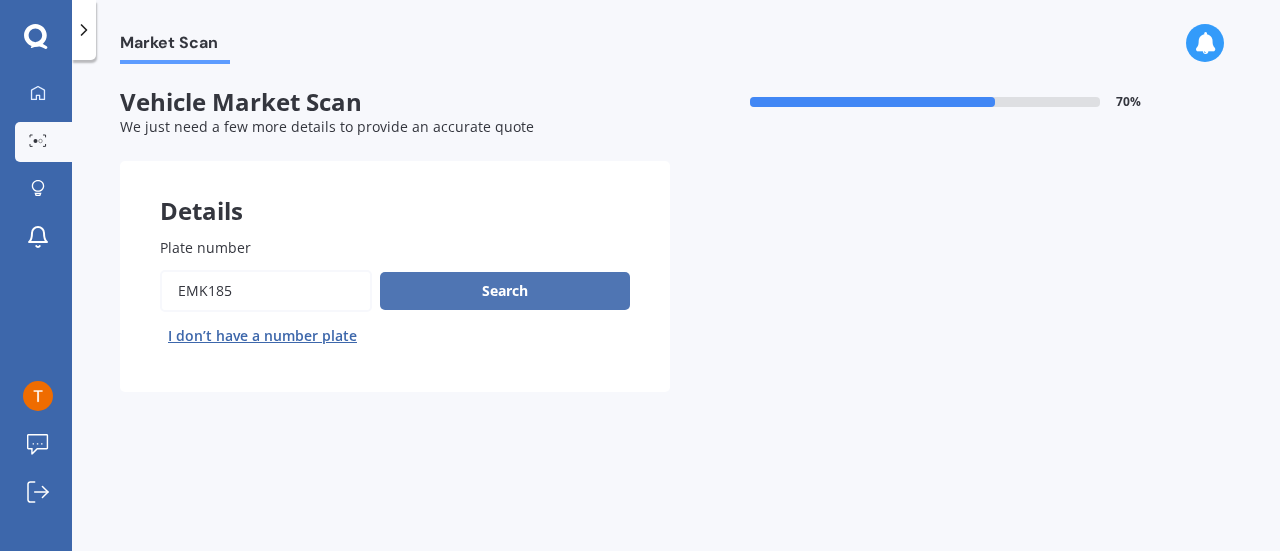 click on "Search" at bounding box center [505, 291] 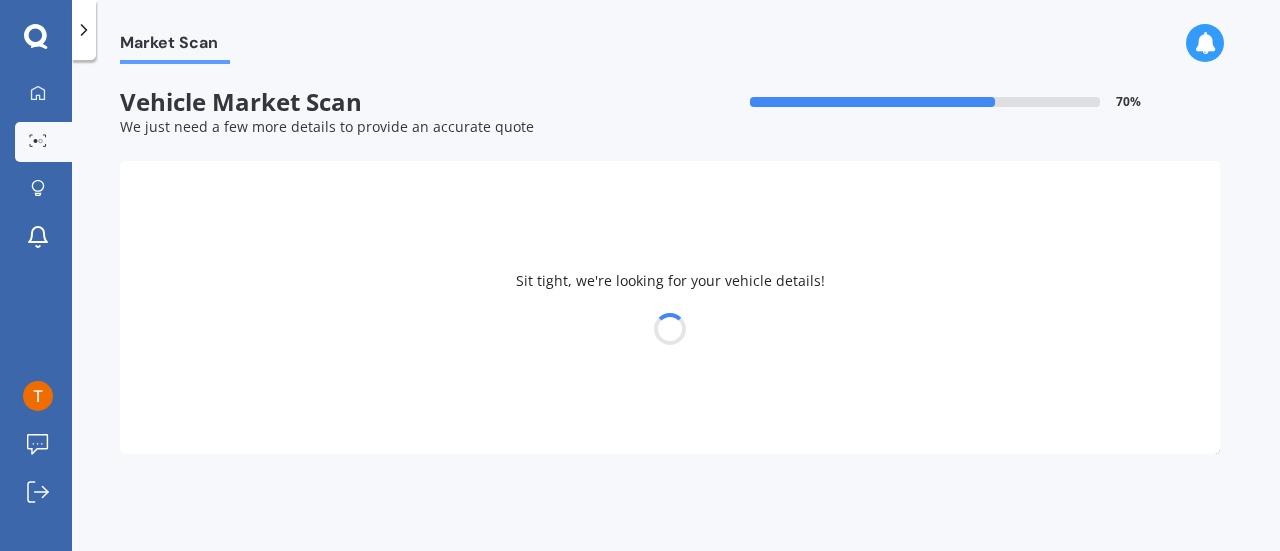 select on "MITSUBISHI" 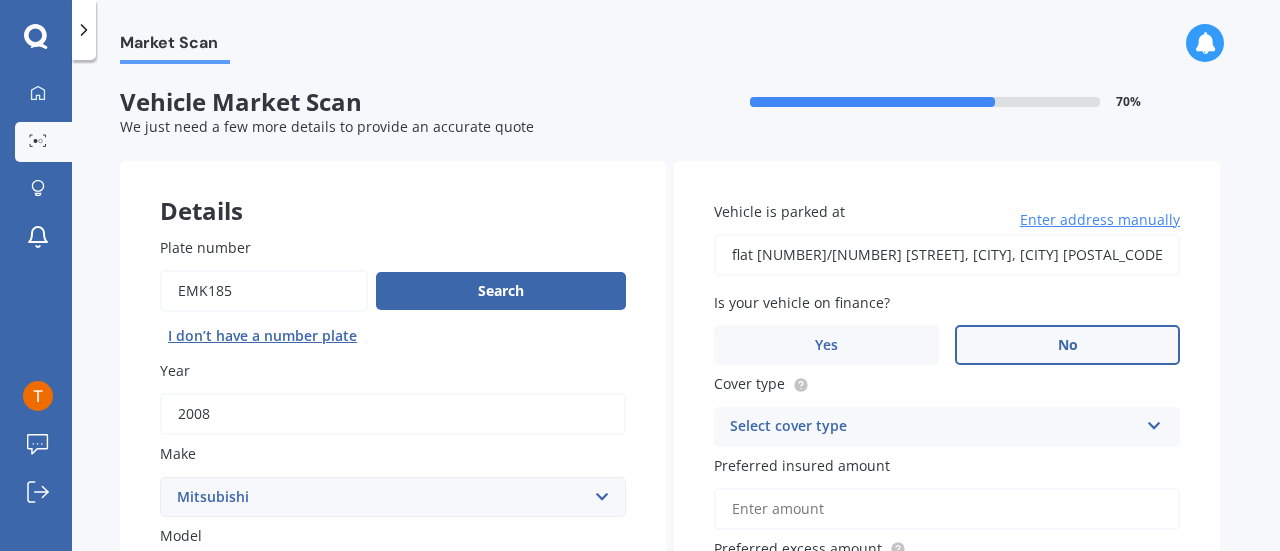 click on "No" at bounding box center [1067, 345] 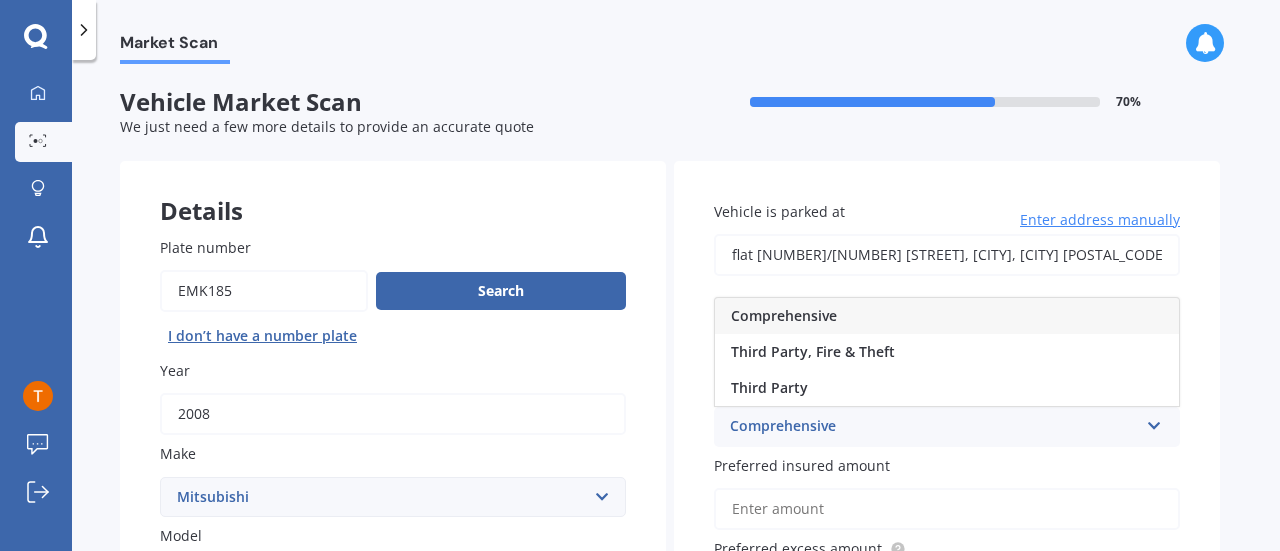 click on "Comprehensive" at bounding box center [947, 316] 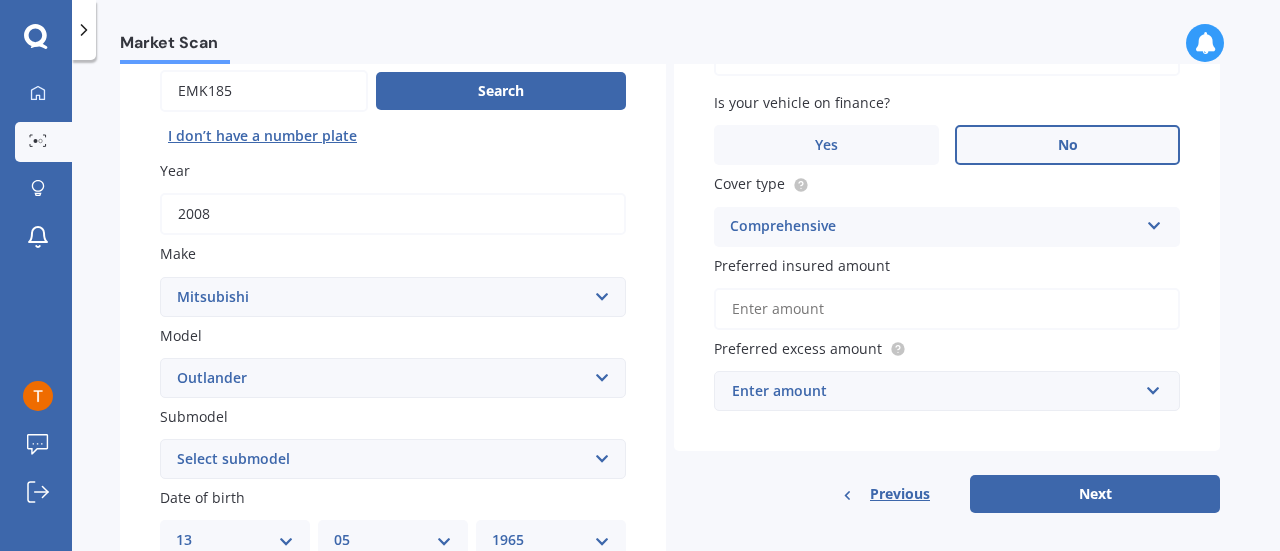 scroll, scrollTop: 210, scrollLeft: 0, axis: vertical 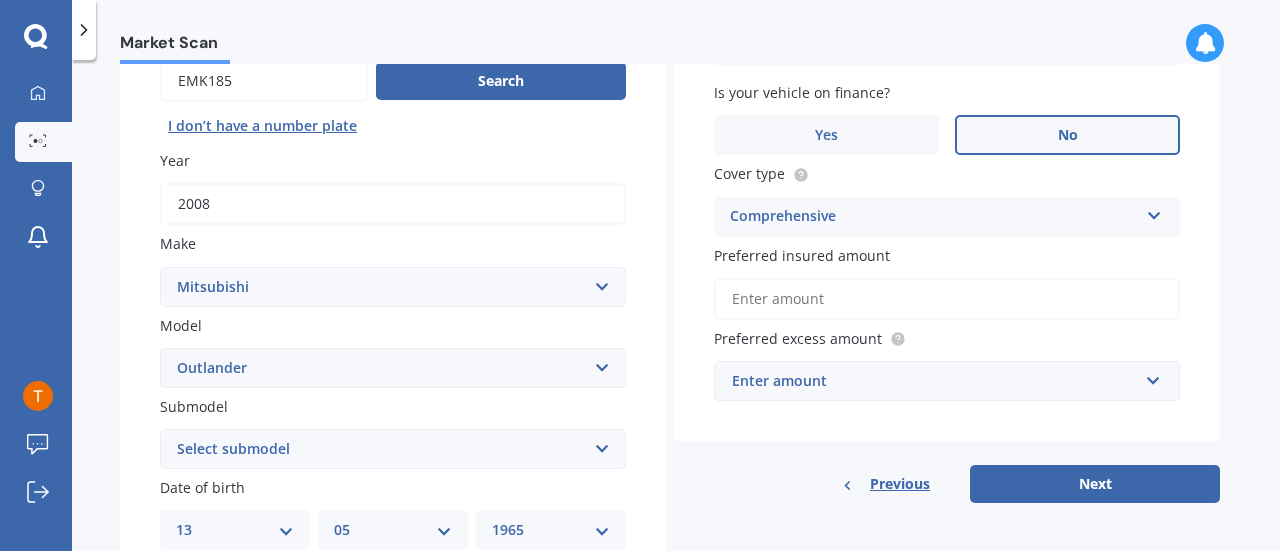 click on "Preferred insured amount" at bounding box center (947, 299) 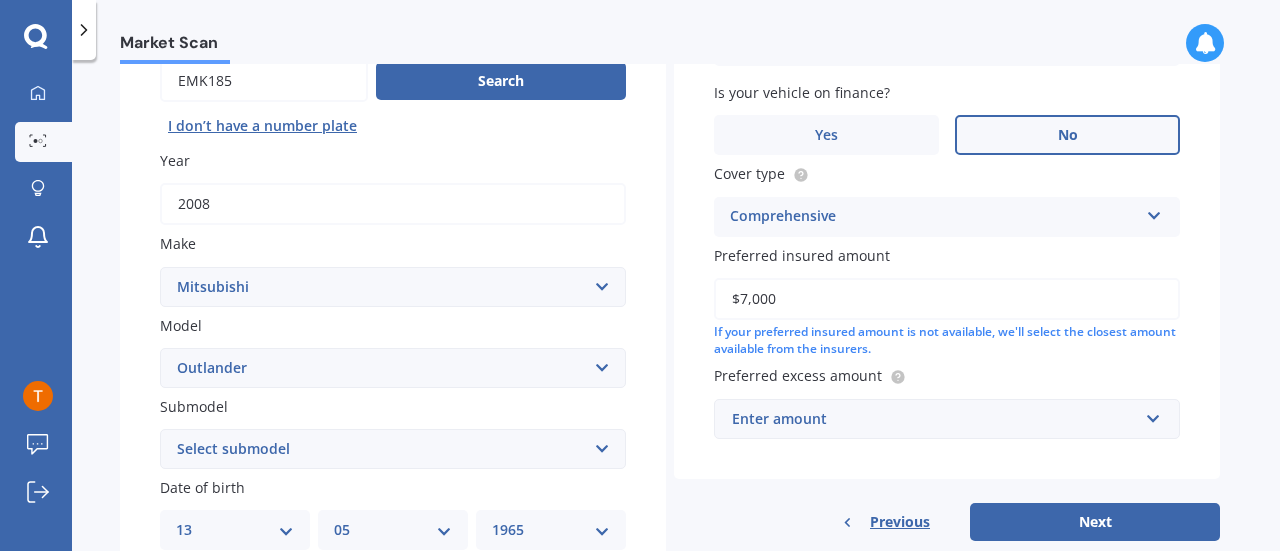 type on "$7,000" 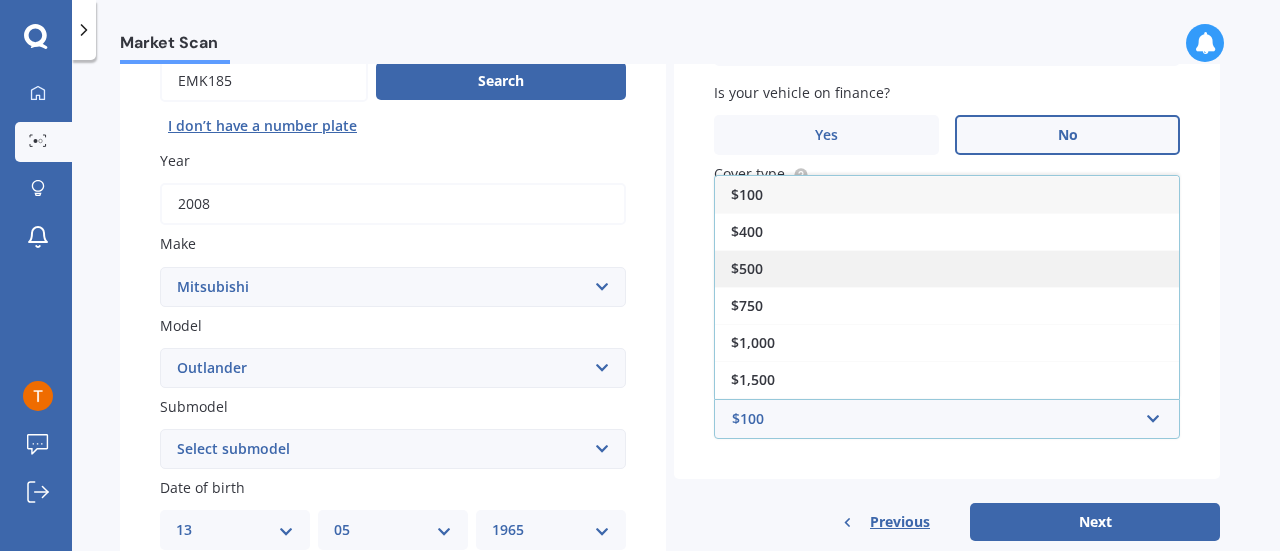 click on "$500" at bounding box center [947, 268] 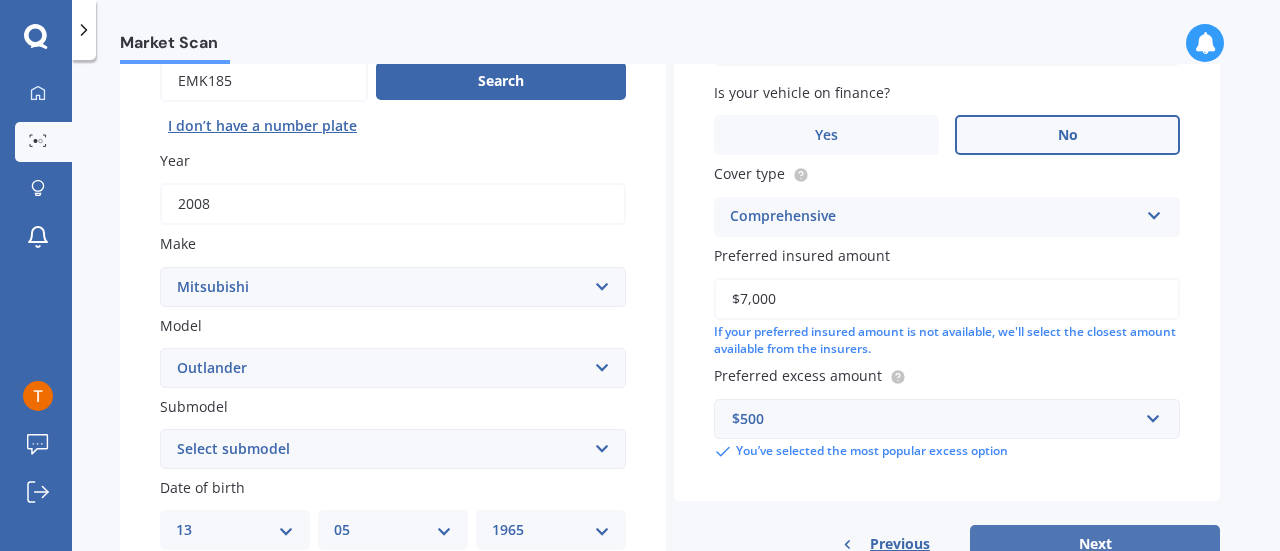 click on "Next" at bounding box center (1095, 544) 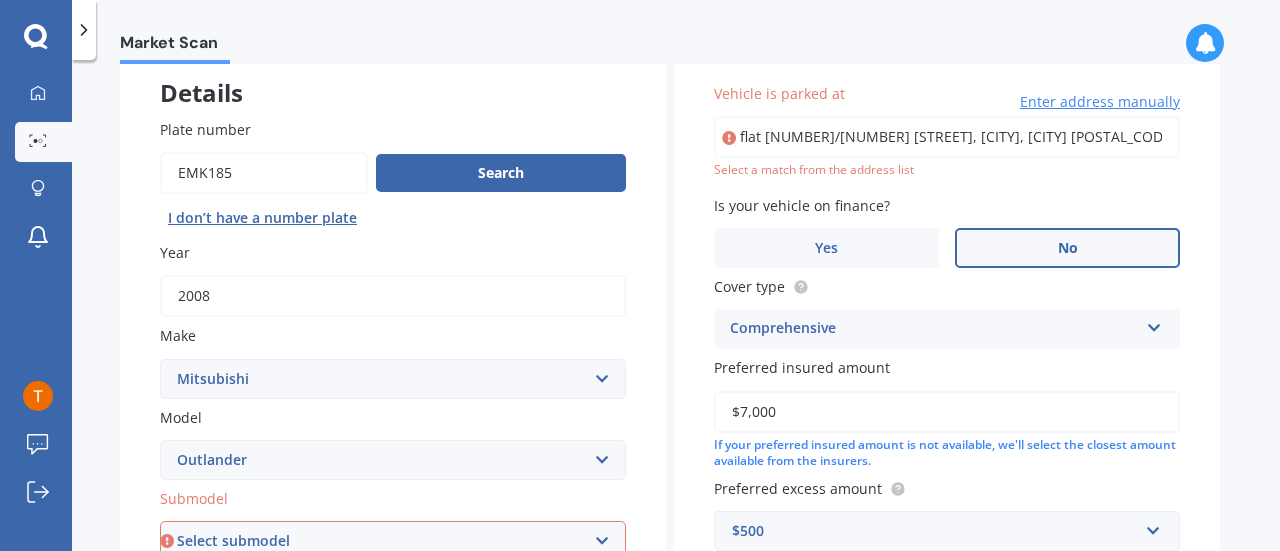 scroll, scrollTop: 110, scrollLeft: 0, axis: vertical 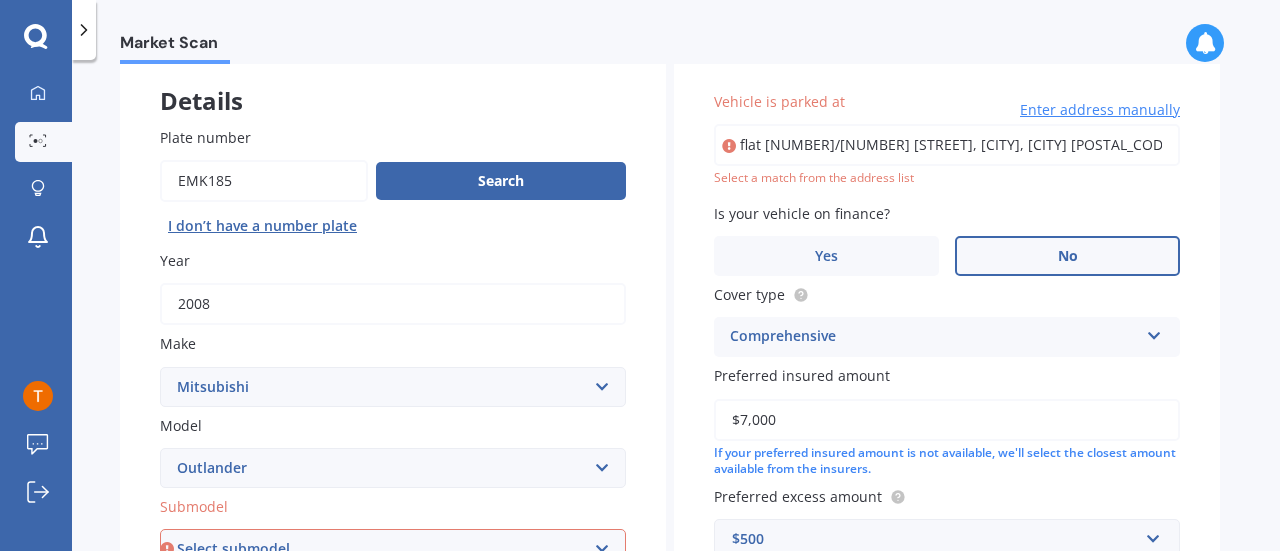 click on "flat [NUMBER]/[NUMBER] [STREET], [CITY], [CITY] [POSTAL_CODE]" at bounding box center [947, 145] 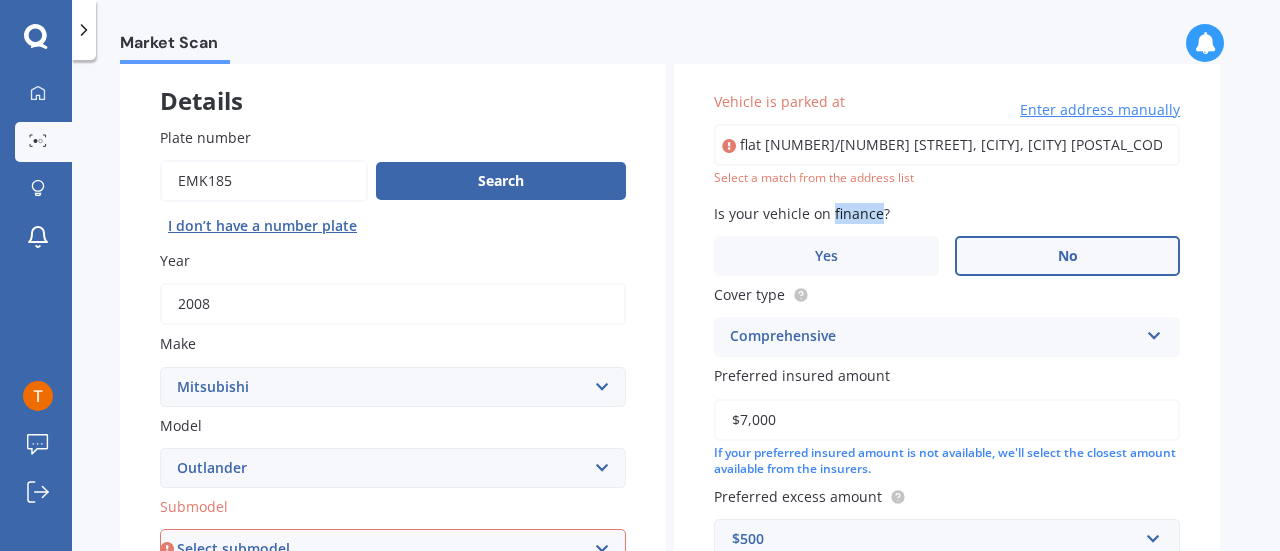 click on "Vehicle is parked at flat [NUMBER]/[NUMBER] [STREET], [CITY], [CITY] [POSTAL_CODE], [COUNTRY] Enter address manually Select a match from the address list Is your vehicle on finance? Yes No Cover type Comprehensive Comprehensive Third Party, Fire & Theft Third Party Preferred insured amount $[NUMBER] If your preferred insured amount is not available, we'll select the closest amount available from the insurers. Preferred excess amount $[NUMBER] $[NUMBER] $[NUMBER] $[NUMBER] $[NUMBER] $[NUMBER] $[NUMBER] You’ve selected the most popular excess option" at bounding box center [947, 336] 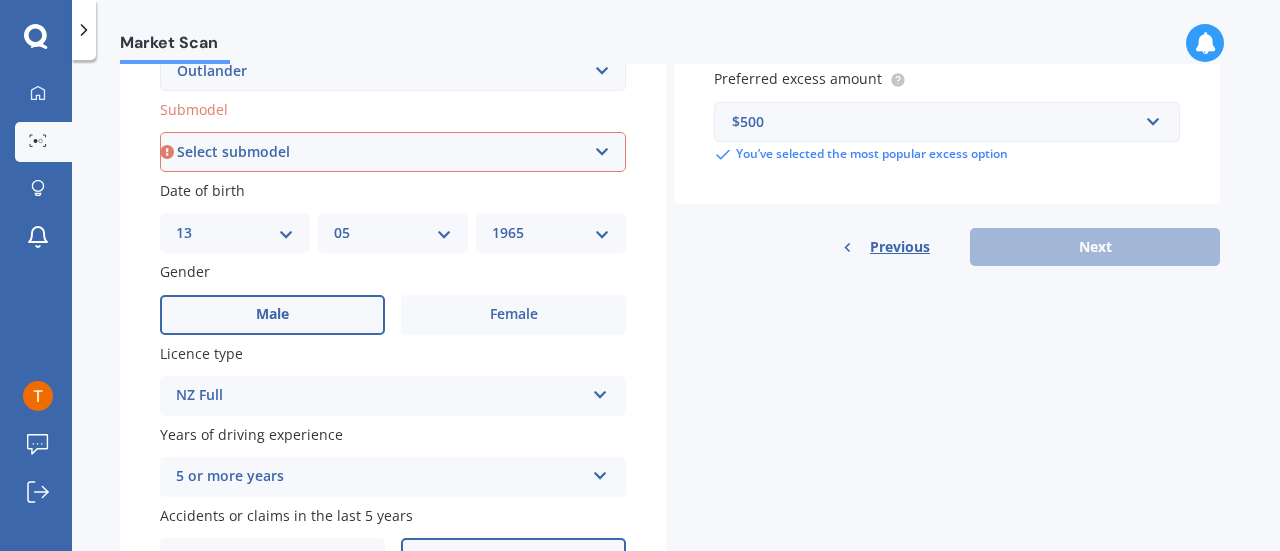 scroll, scrollTop: 512, scrollLeft: 0, axis: vertical 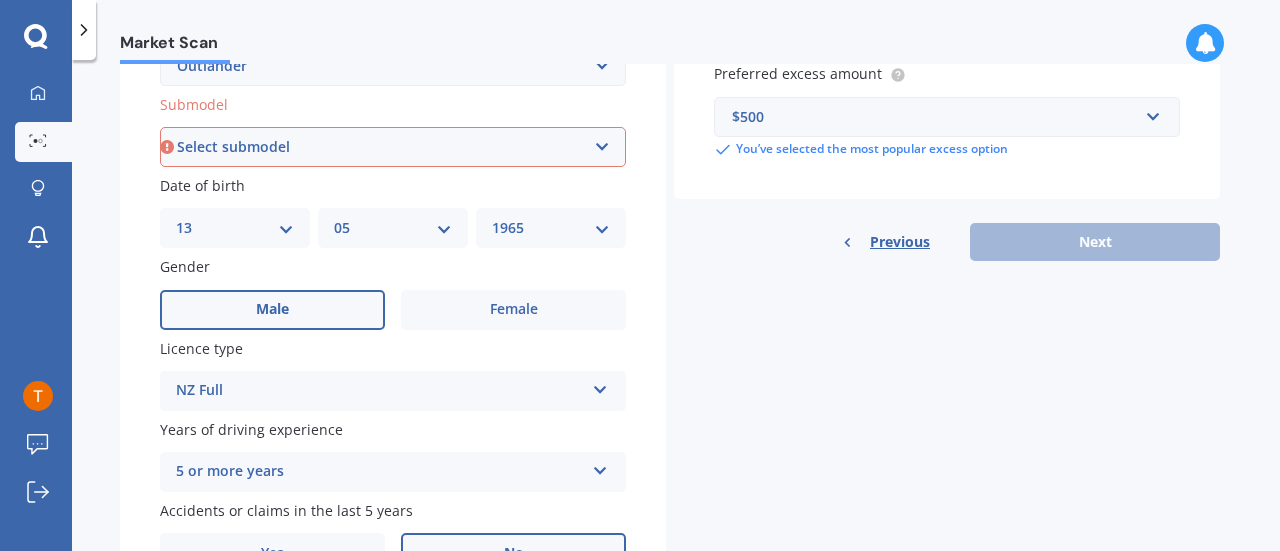 click on "Select submodel (All other) 2.4 Litre Station Wagon 3.0 Litre AWD 3.0 VRX Auto 4WD Petrol Hybrid LS LS 2.0P/CVT LS 2.4P/CVT PHEV Petrol/Hybrid PHEV VRX 4WD Hybrid PHEV XLS 4WD Hybrid SP Station Wagon turbo SPORT 2.5P/CVT VRX 2.5P/4WD/CVT VRX 2.5P/CVT VRX turbo diesel XLS XLS Diesel" at bounding box center [393, 147] 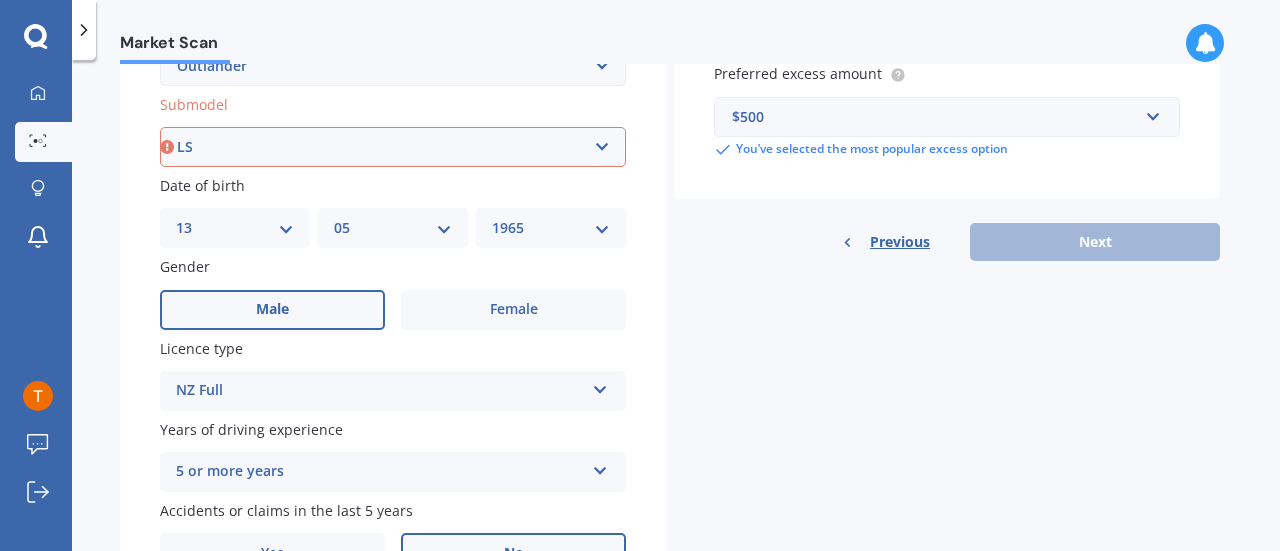 click on "Select submodel (All other) 2.4 Litre Station Wagon 3.0 Litre AWD 3.0 VRX Auto 4WD Petrol Hybrid LS LS 2.0P/CVT LS 2.4P/CVT PHEV Petrol/Hybrid PHEV VRX 4WD Hybrid PHEV XLS 4WD Hybrid SP Station Wagon turbo SPORT 2.5P/CVT VRX 2.5P/4WD/CVT VRX 2.5P/CVT VRX turbo diesel XLS XLS Diesel" at bounding box center [393, 147] 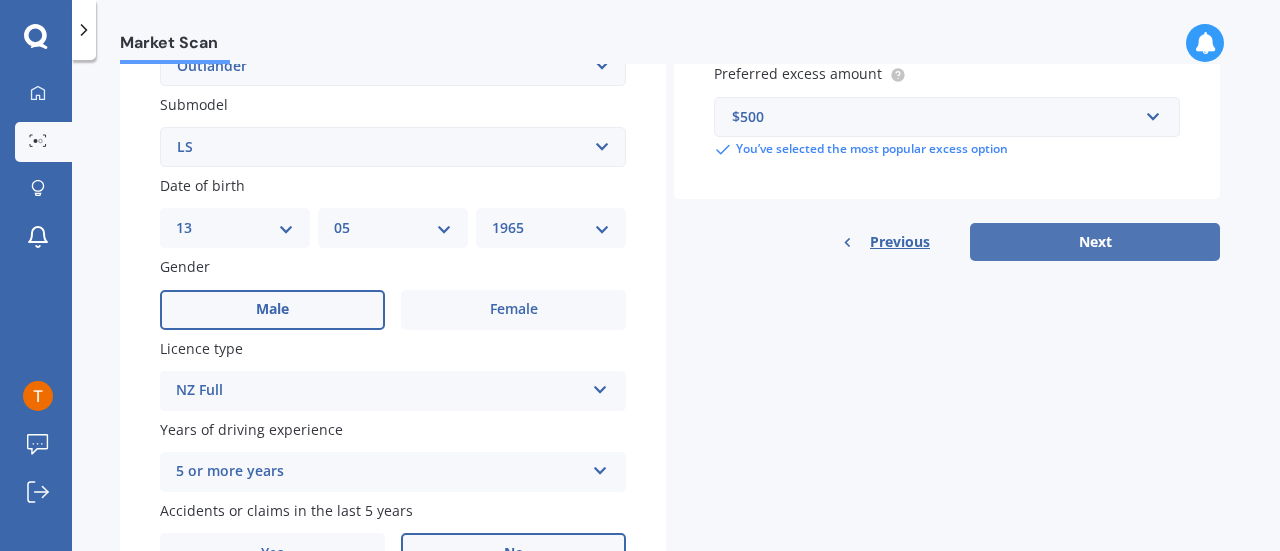 click on "Next" at bounding box center (1095, 242) 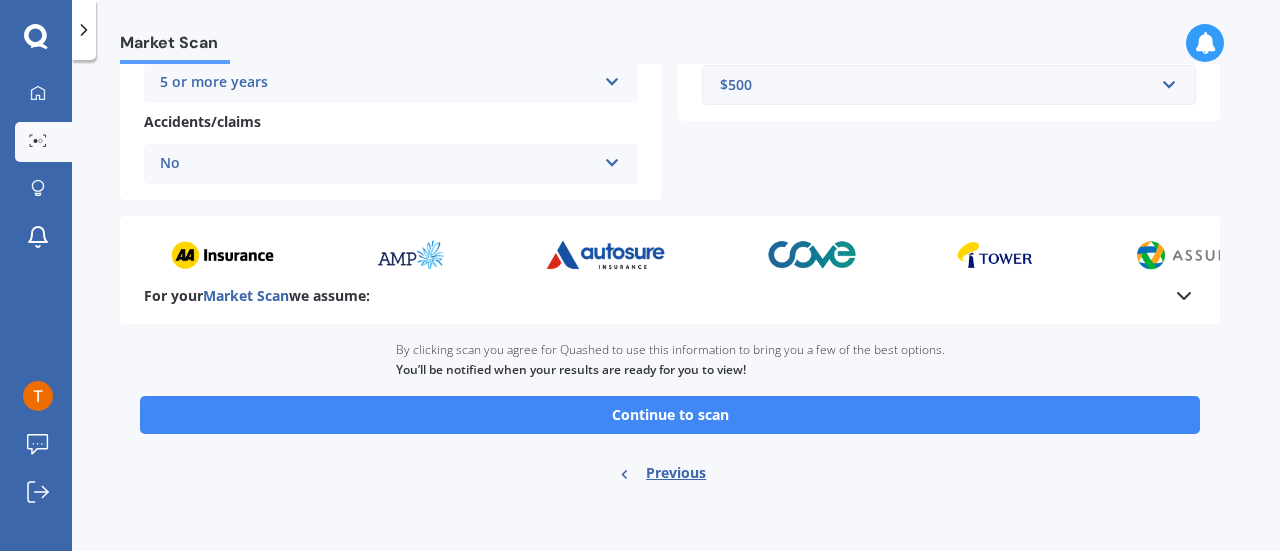 scroll, scrollTop: 476, scrollLeft: 0, axis: vertical 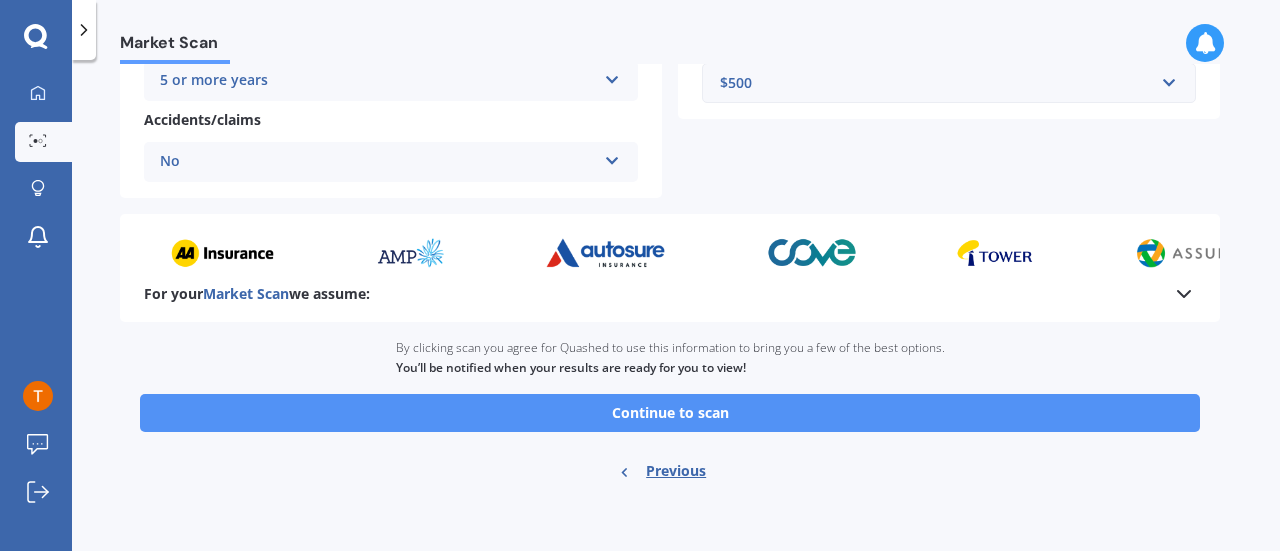 click on "Continue to scan" at bounding box center (670, 413) 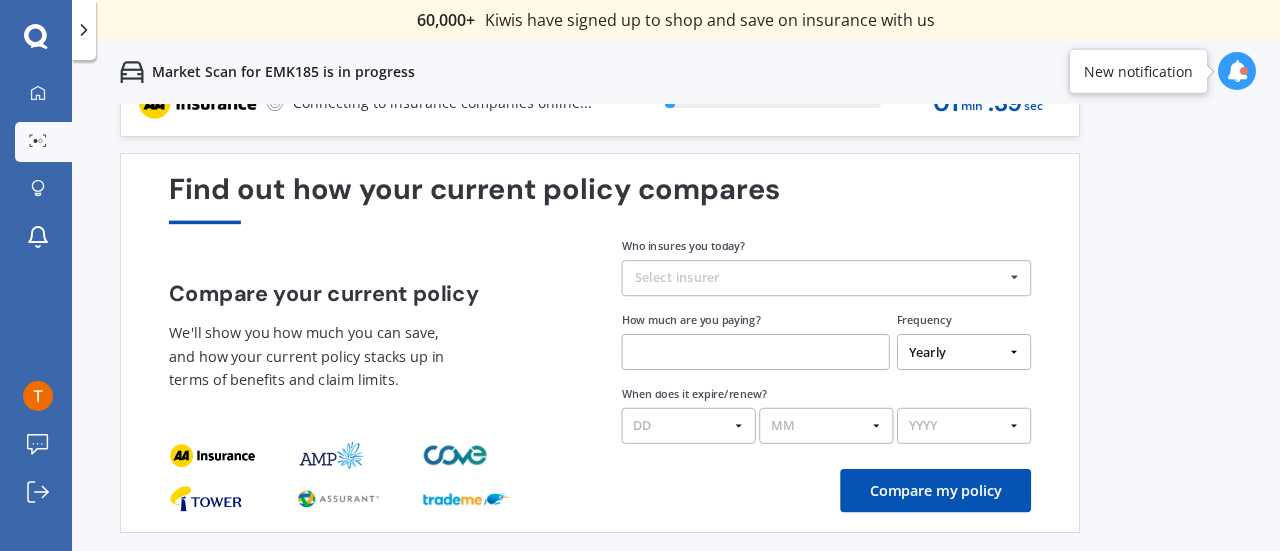 scroll, scrollTop: 0, scrollLeft: 0, axis: both 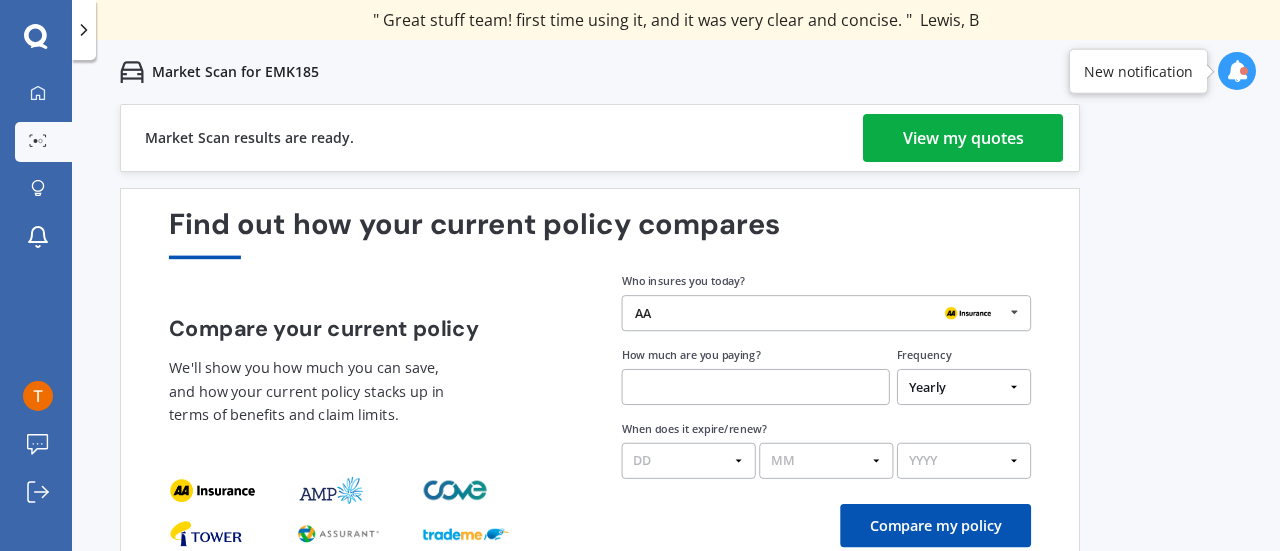 click on "View my quotes" at bounding box center (963, 138) 